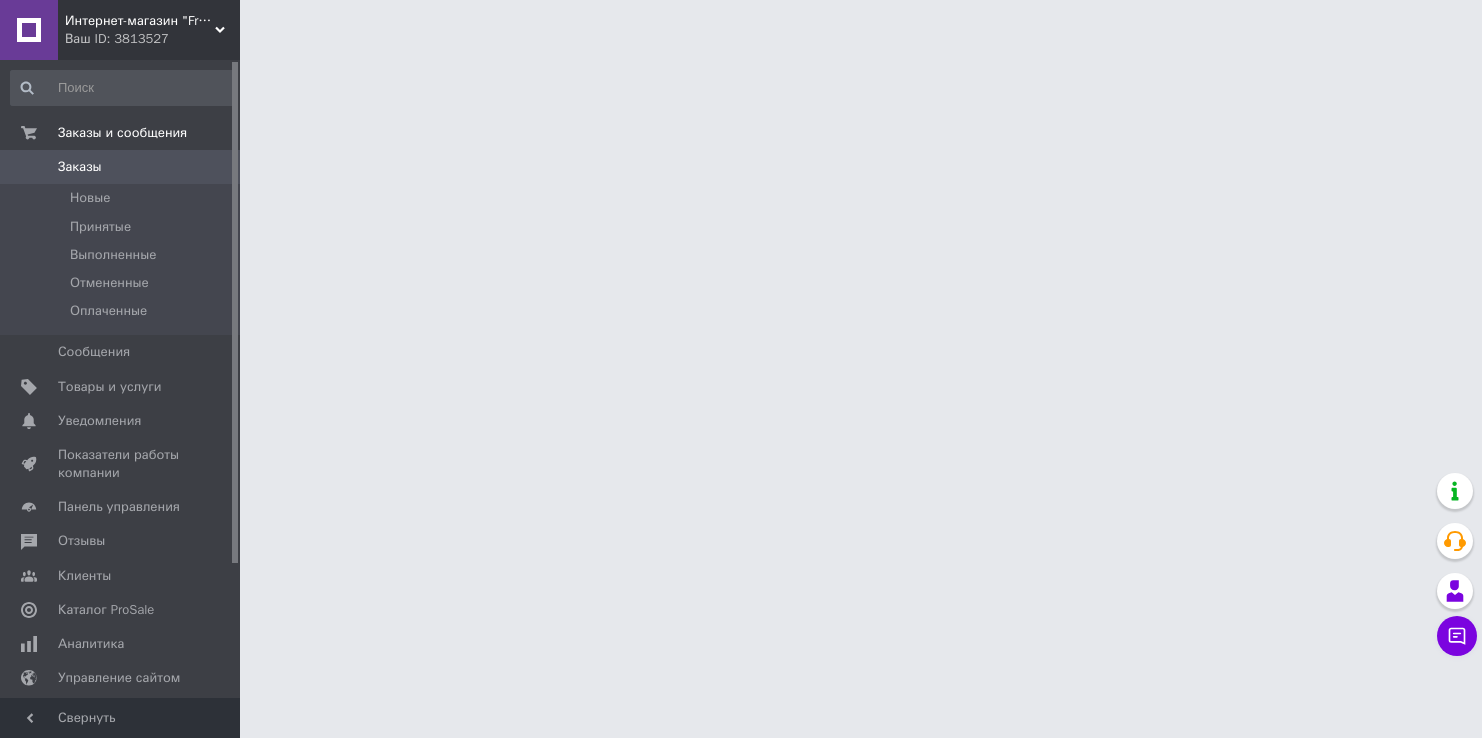 scroll, scrollTop: 0, scrollLeft: 0, axis: both 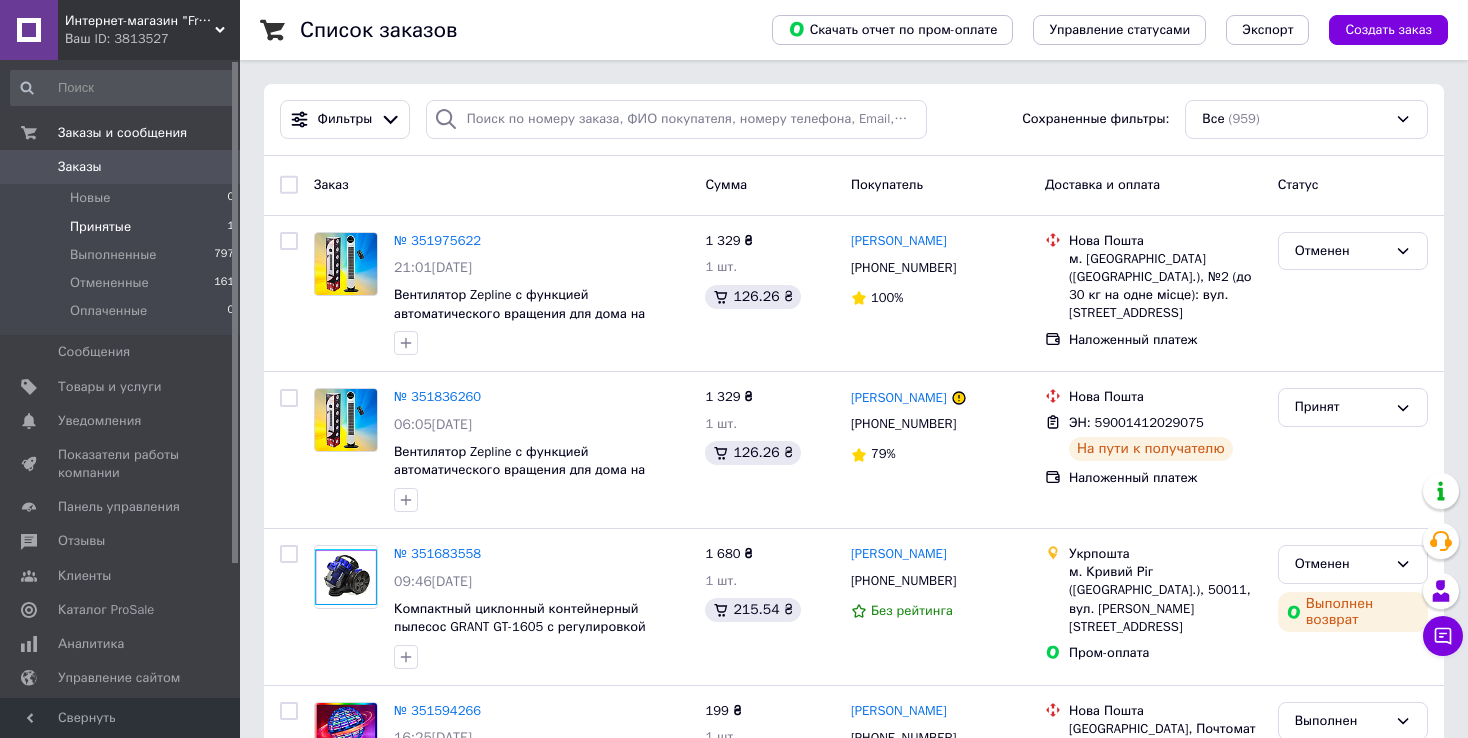 click on "Принятые 1" at bounding box center [123, 227] 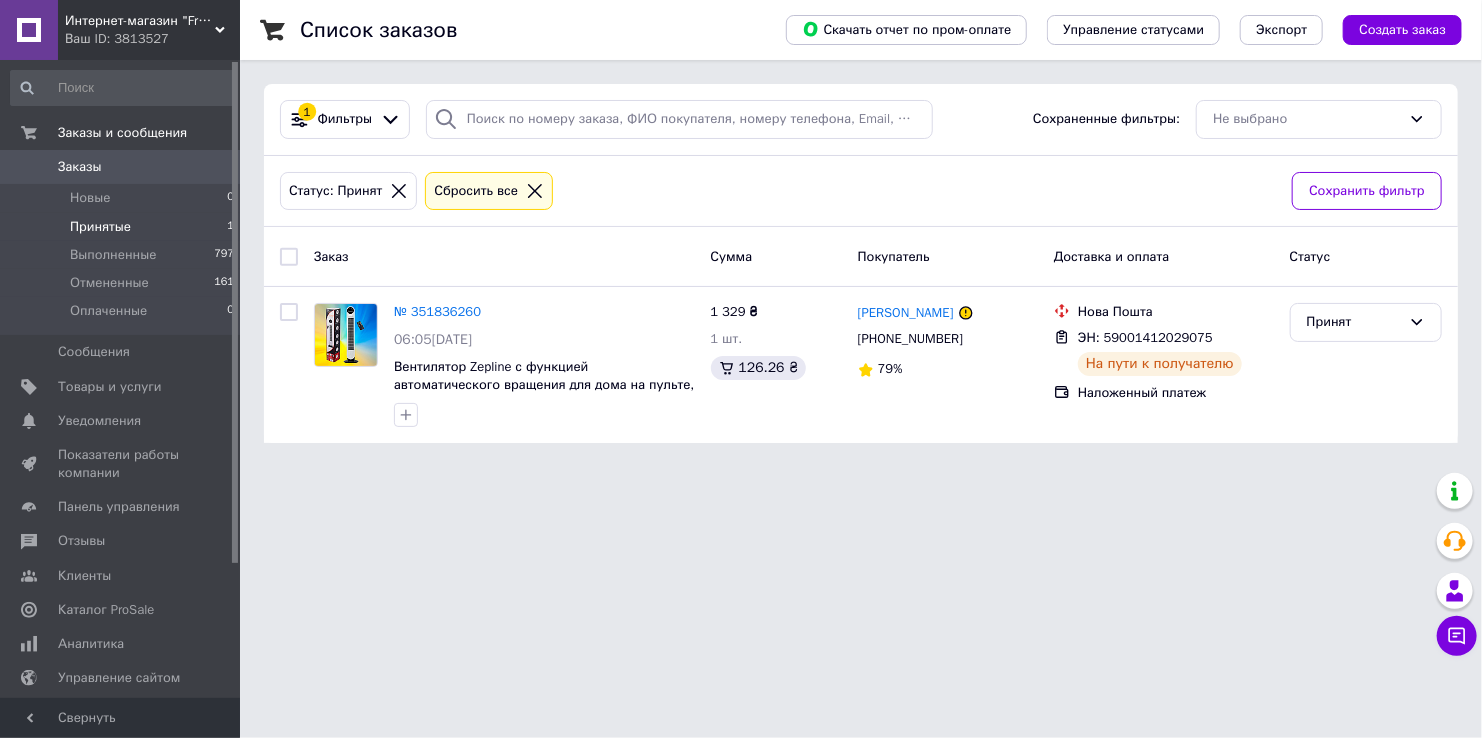 click on "Ваш ID: 3813527" at bounding box center (152, 39) 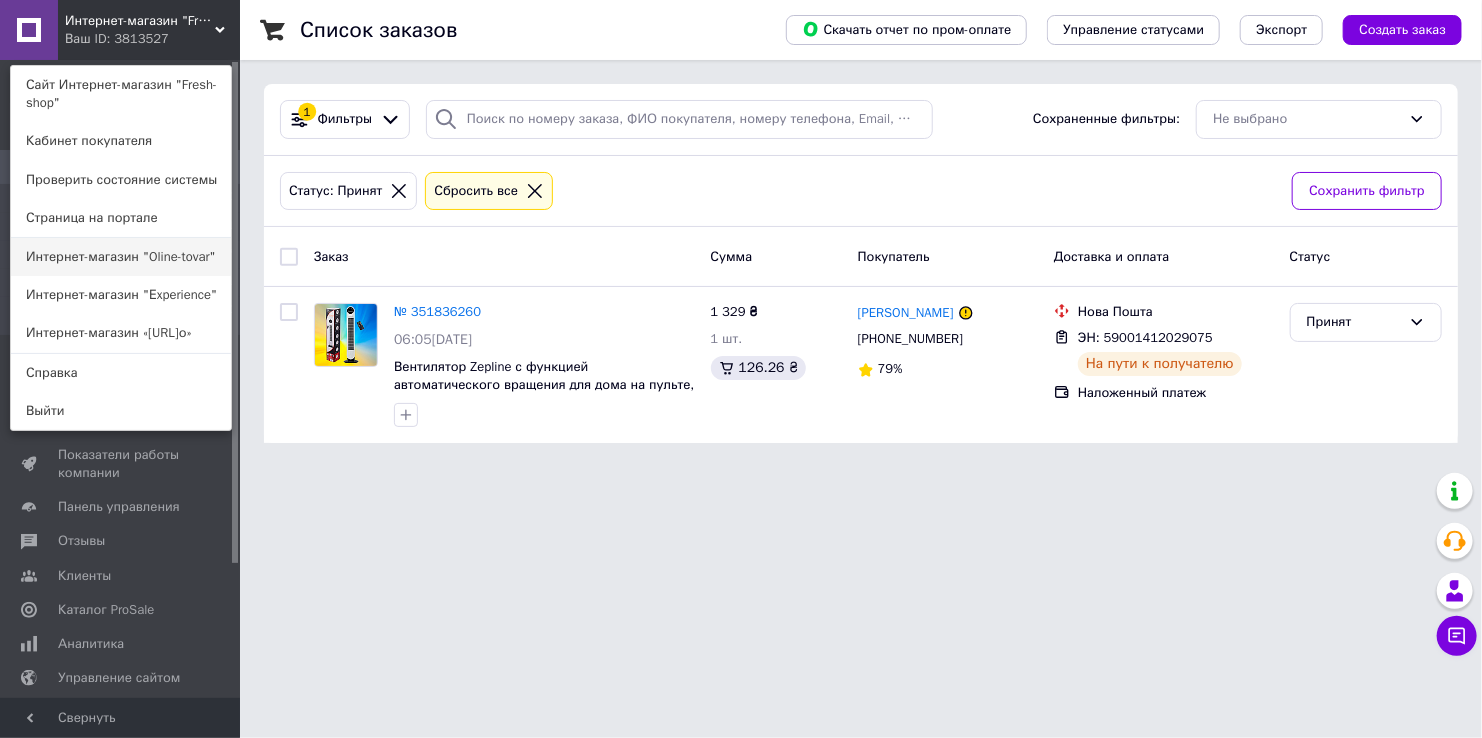 click on "Интернет-магазин "Oline-tovar"" at bounding box center [121, 257] 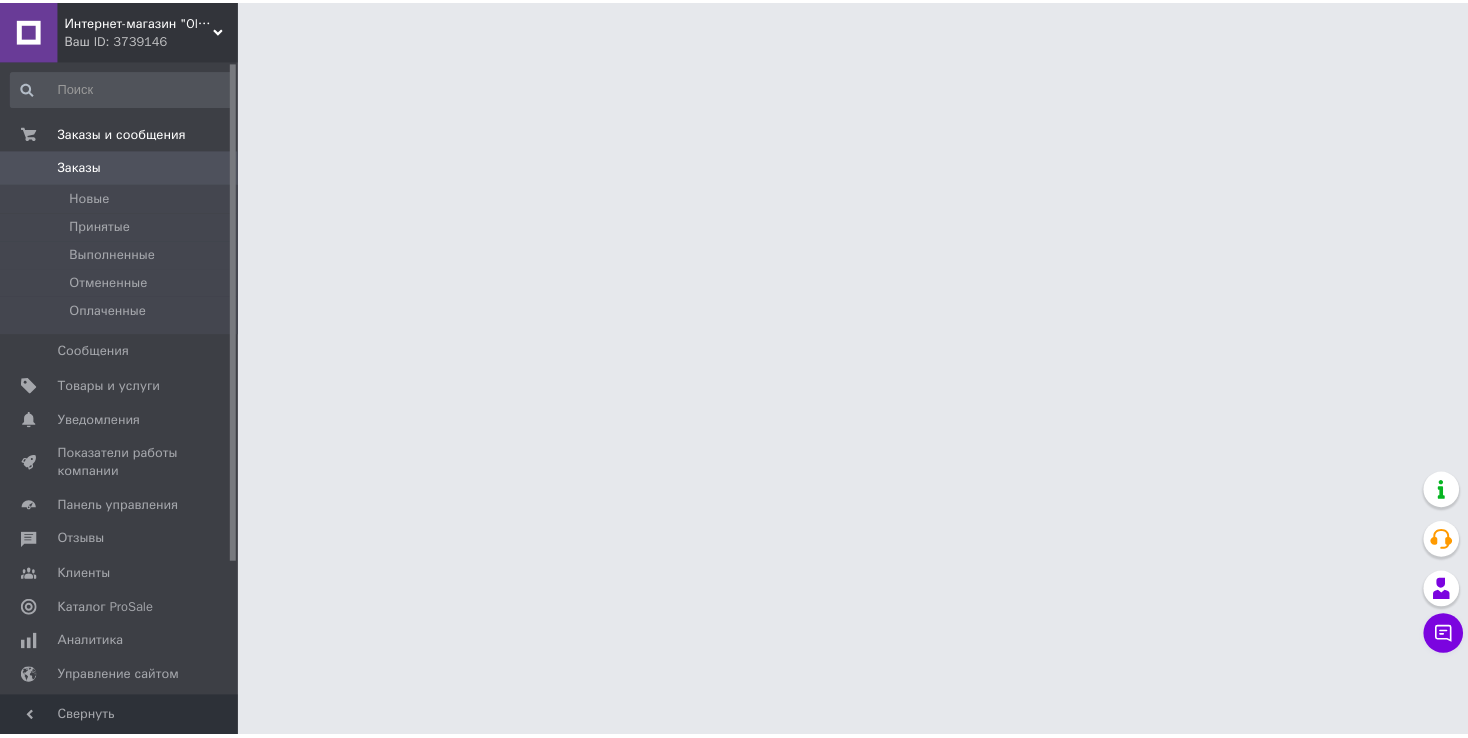 scroll, scrollTop: 0, scrollLeft: 0, axis: both 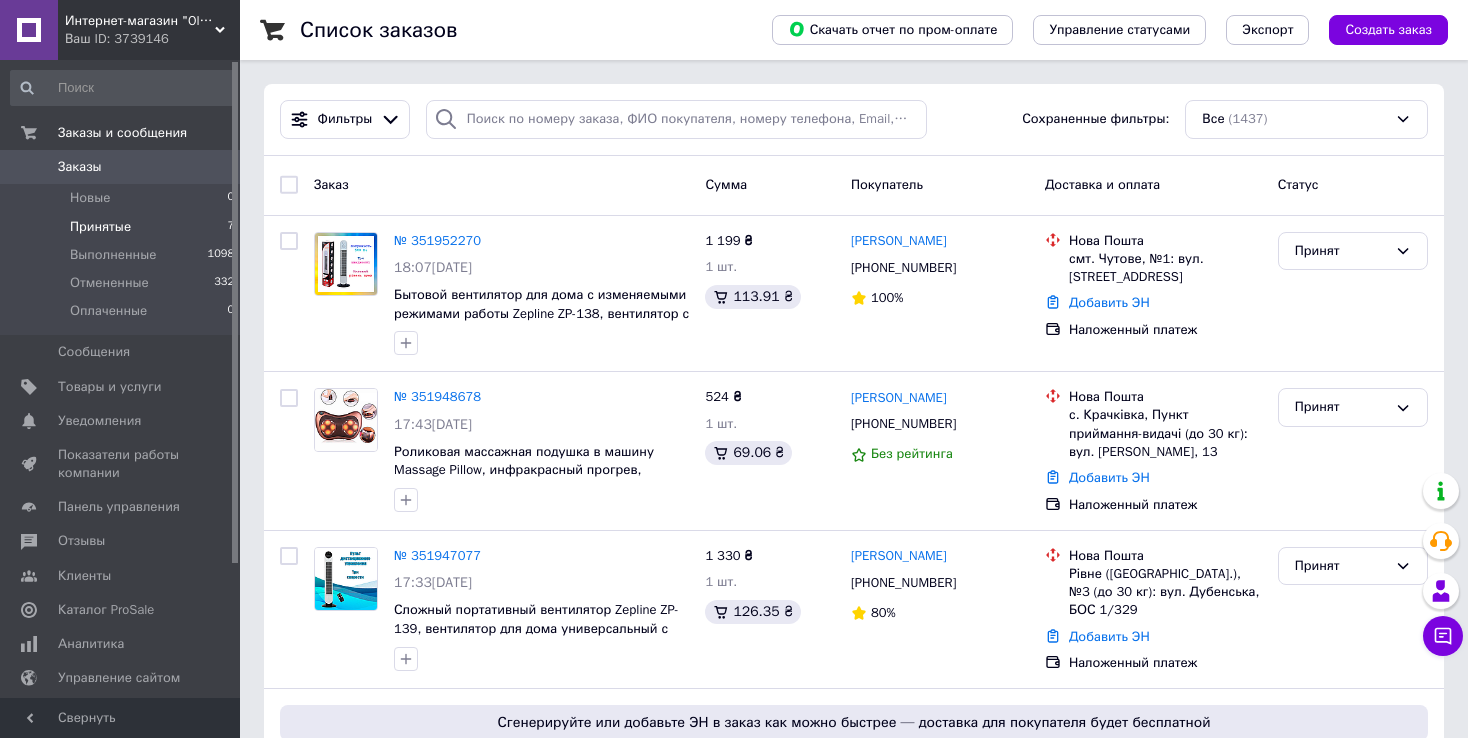 click on "Принятые" at bounding box center (100, 227) 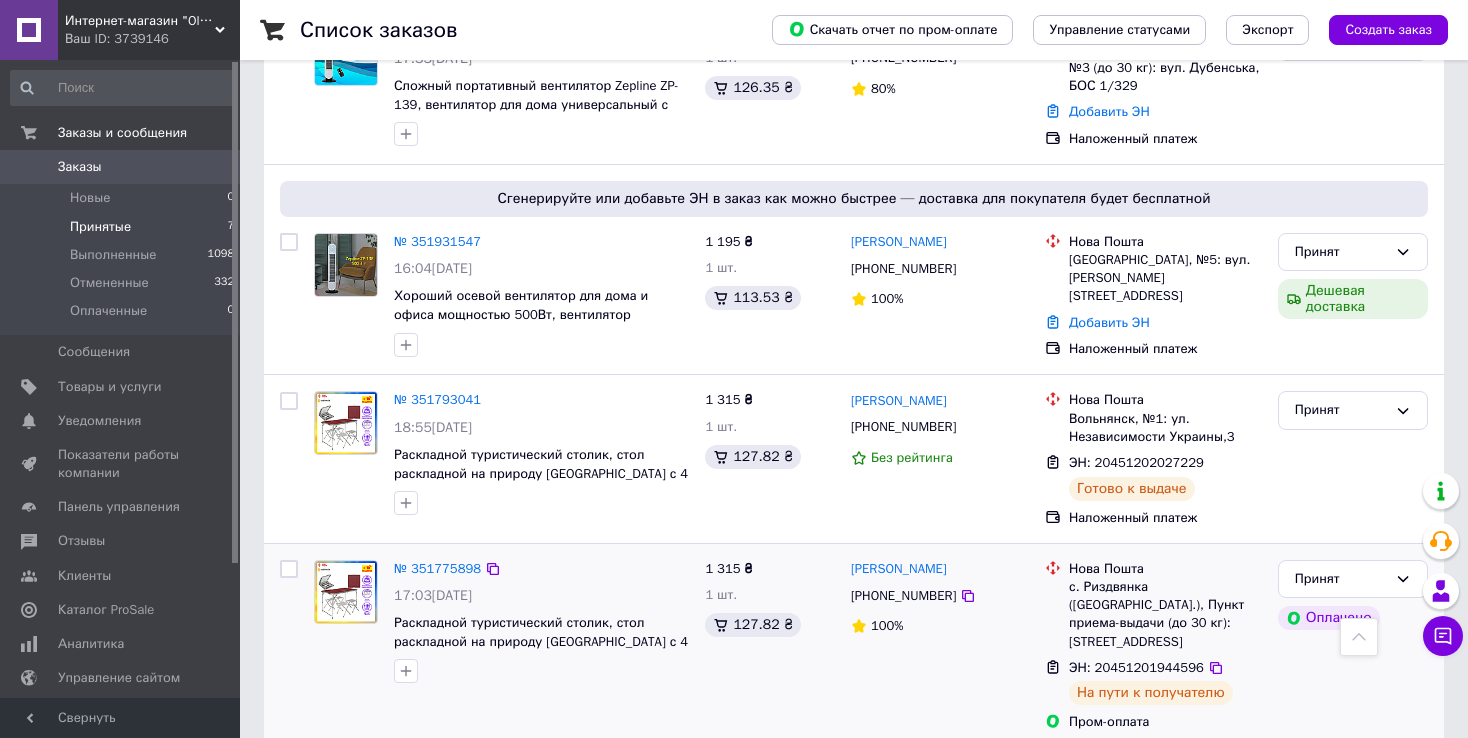 scroll, scrollTop: 564, scrollLeft: 0, axis: vertical 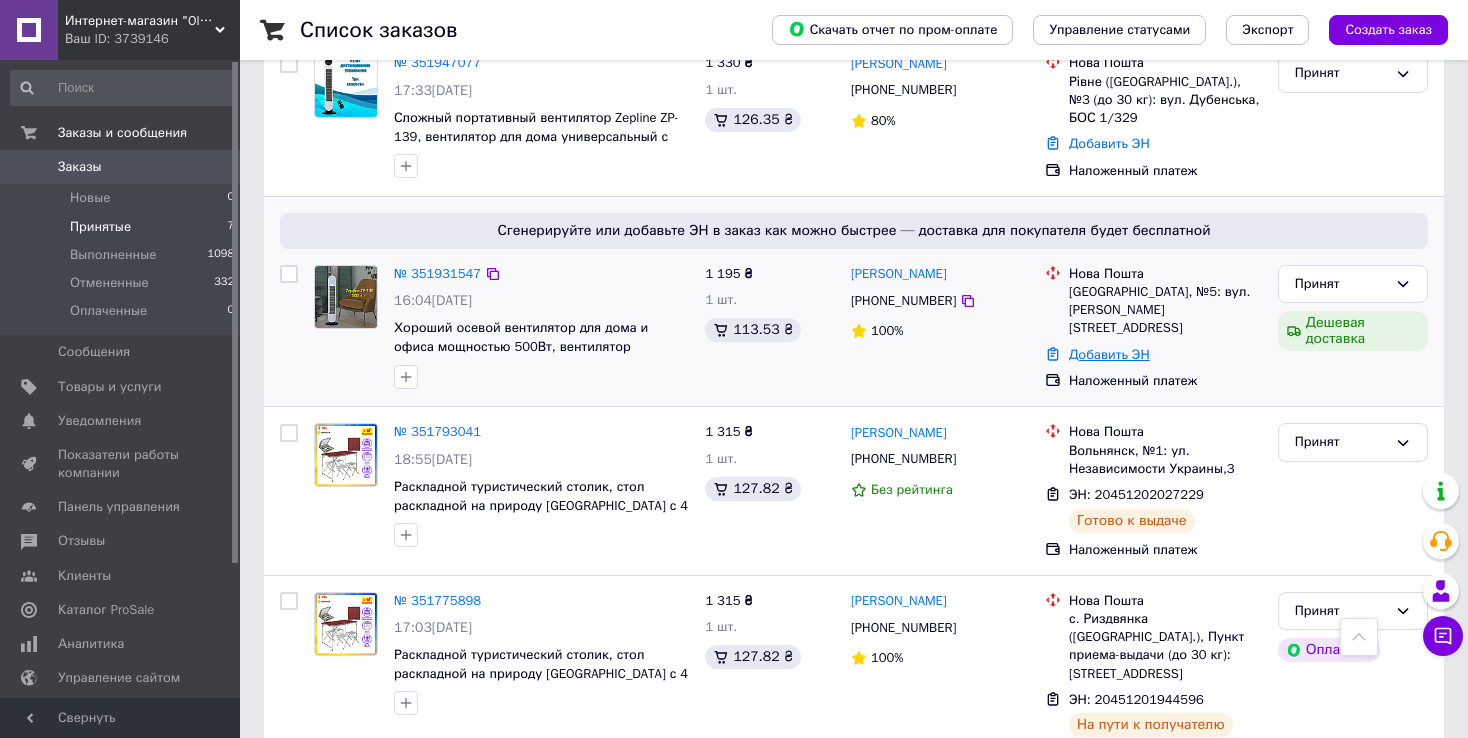 click on "Добавить ЭН" at bounding box center (1109, 354) 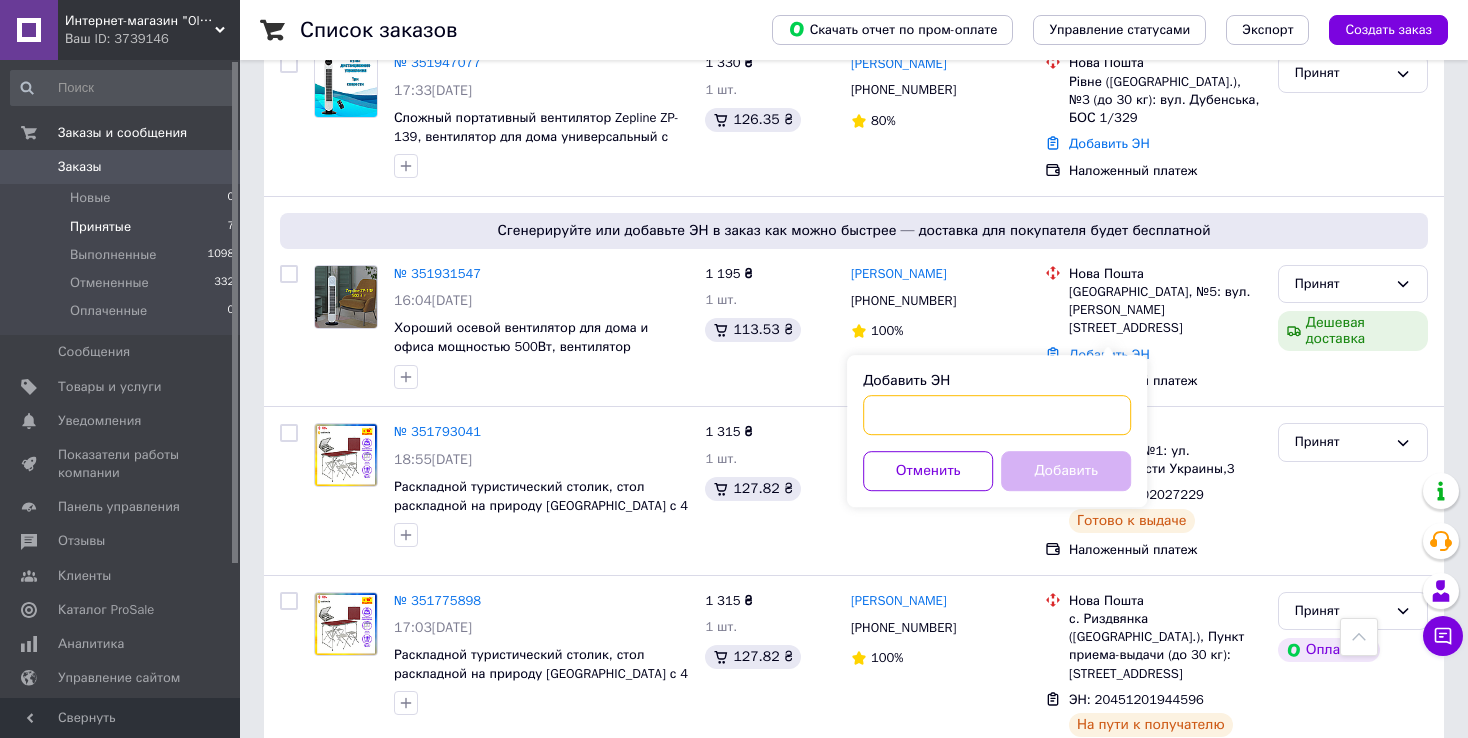 click on "Добавить ЭН" at bounding box center (997, 415) 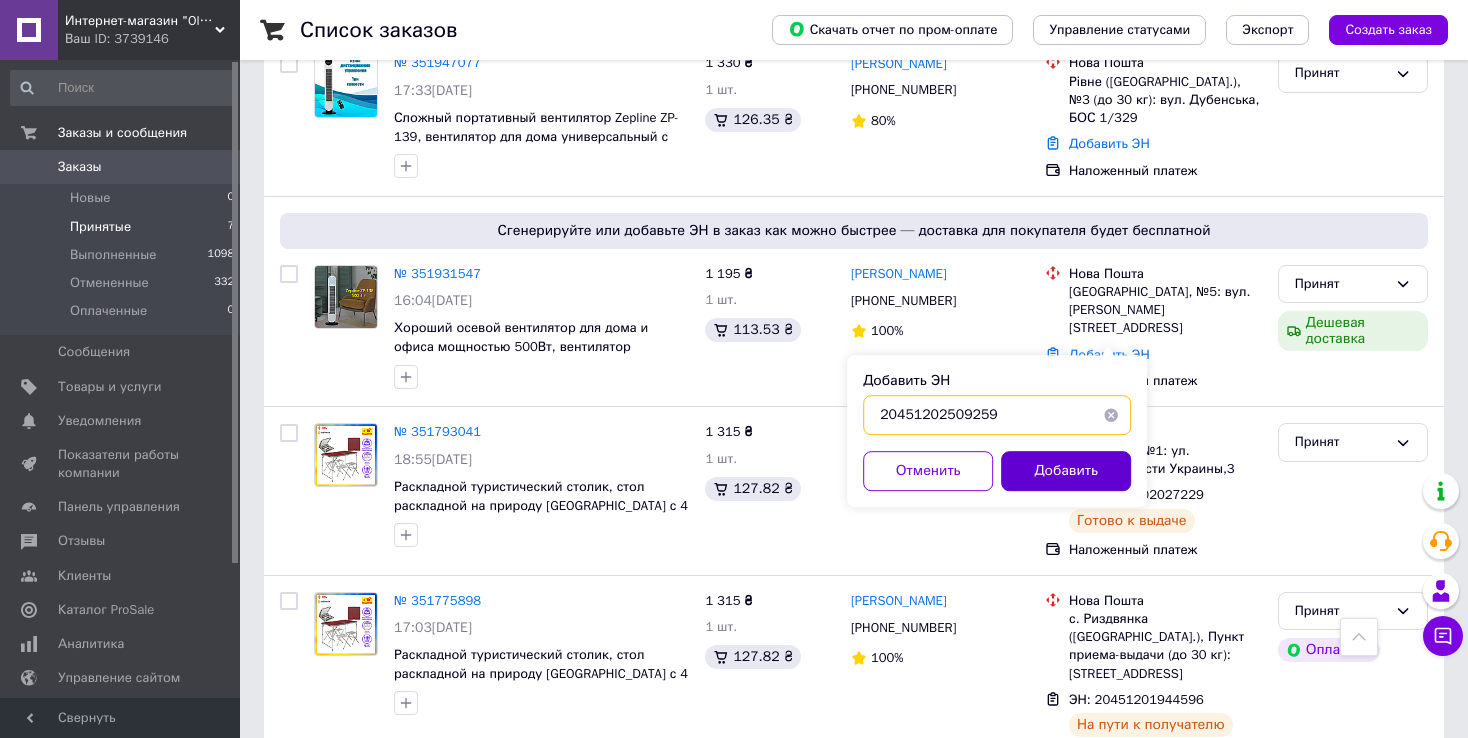 type on "20451202509259" 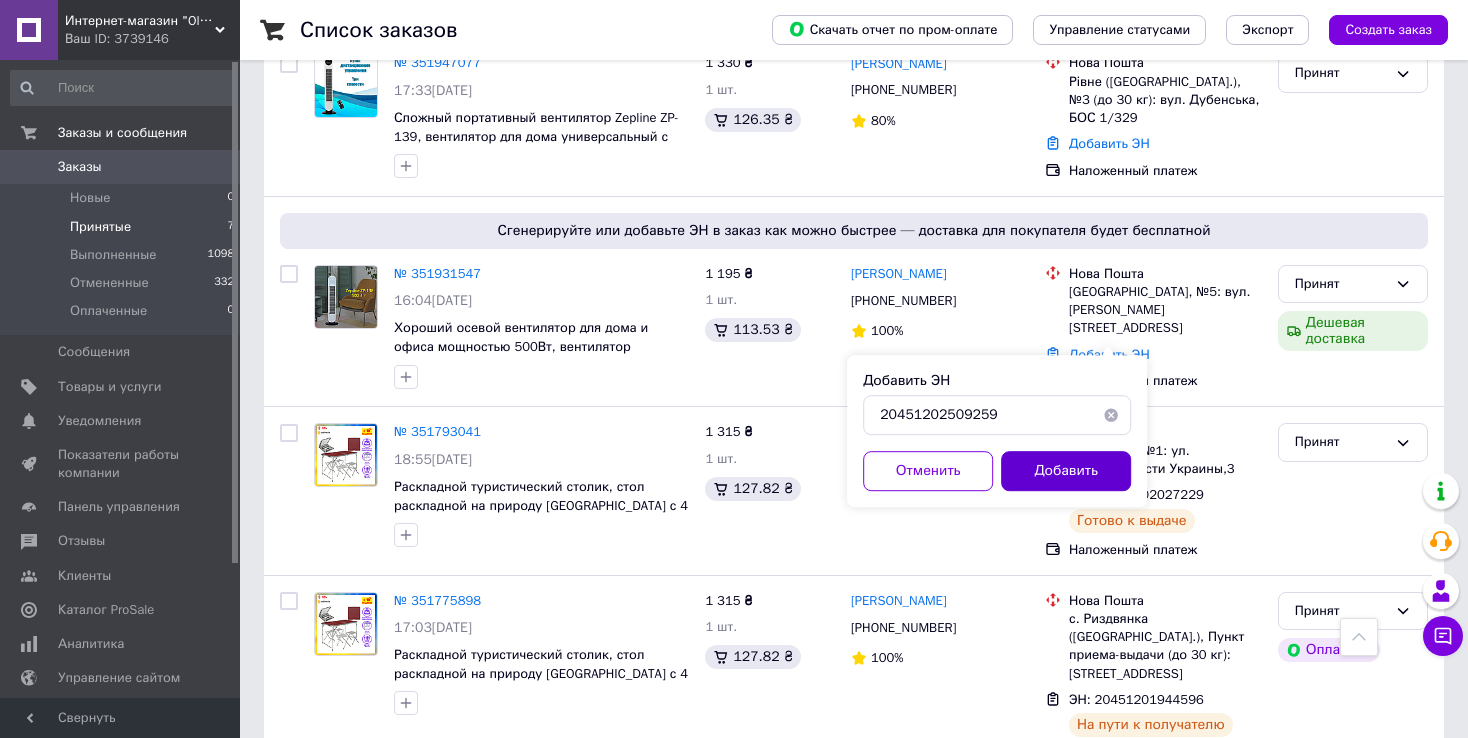 click on "Добавить" at bounding box center [1066, 471] 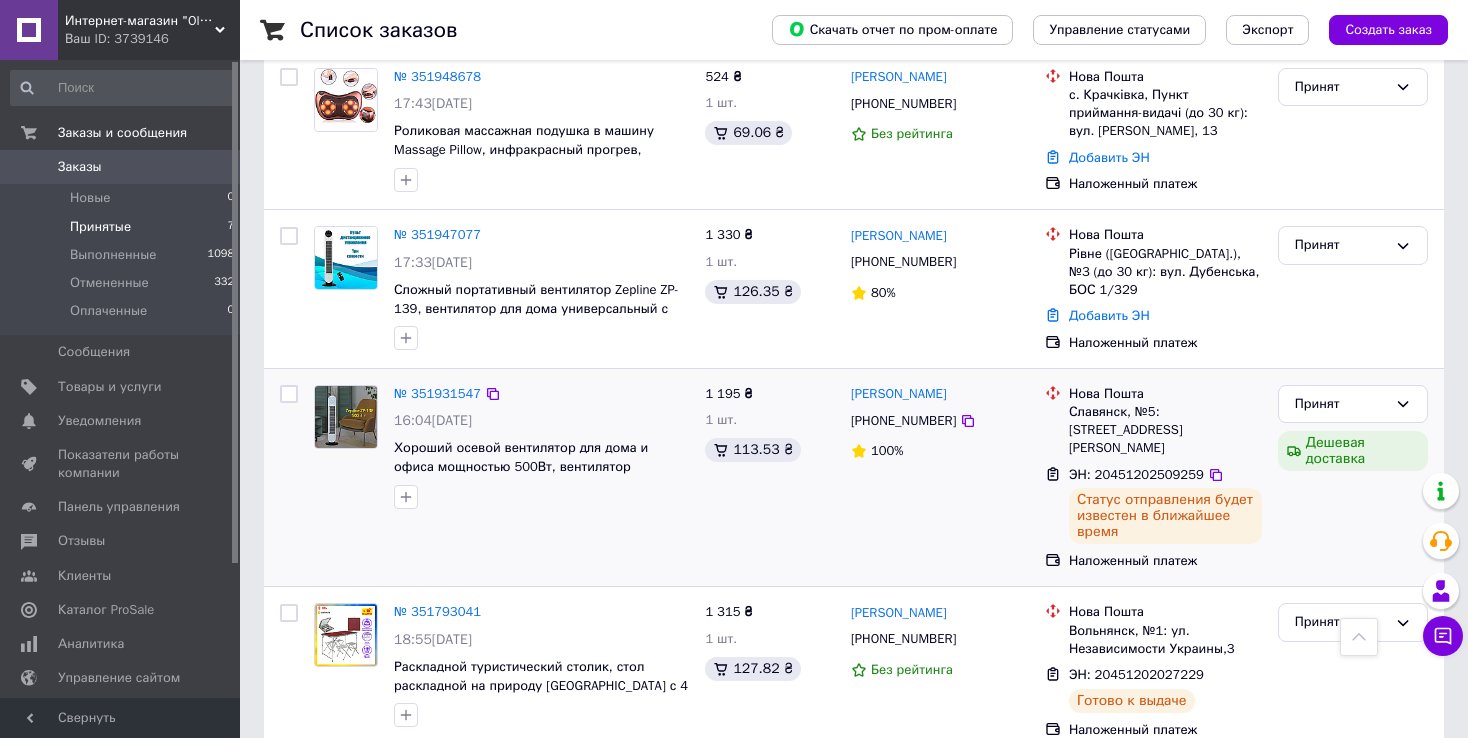 scroll, scrollTop: 364, scrollLeft: 0, axis: vertical 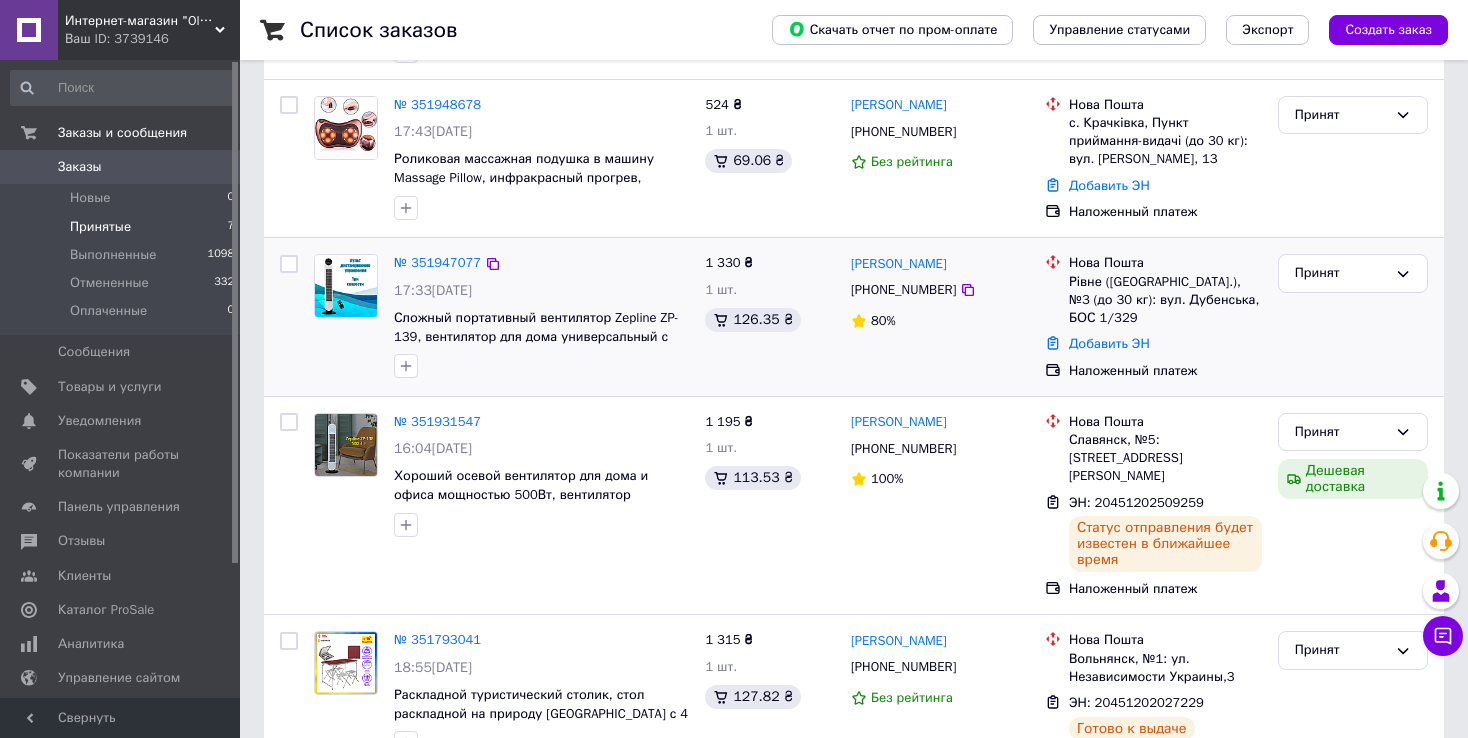 drag, startPoint x: 1119, startPoint y: 341, endPoint x: 1103, endPoint y: 360, distance: 24.839485 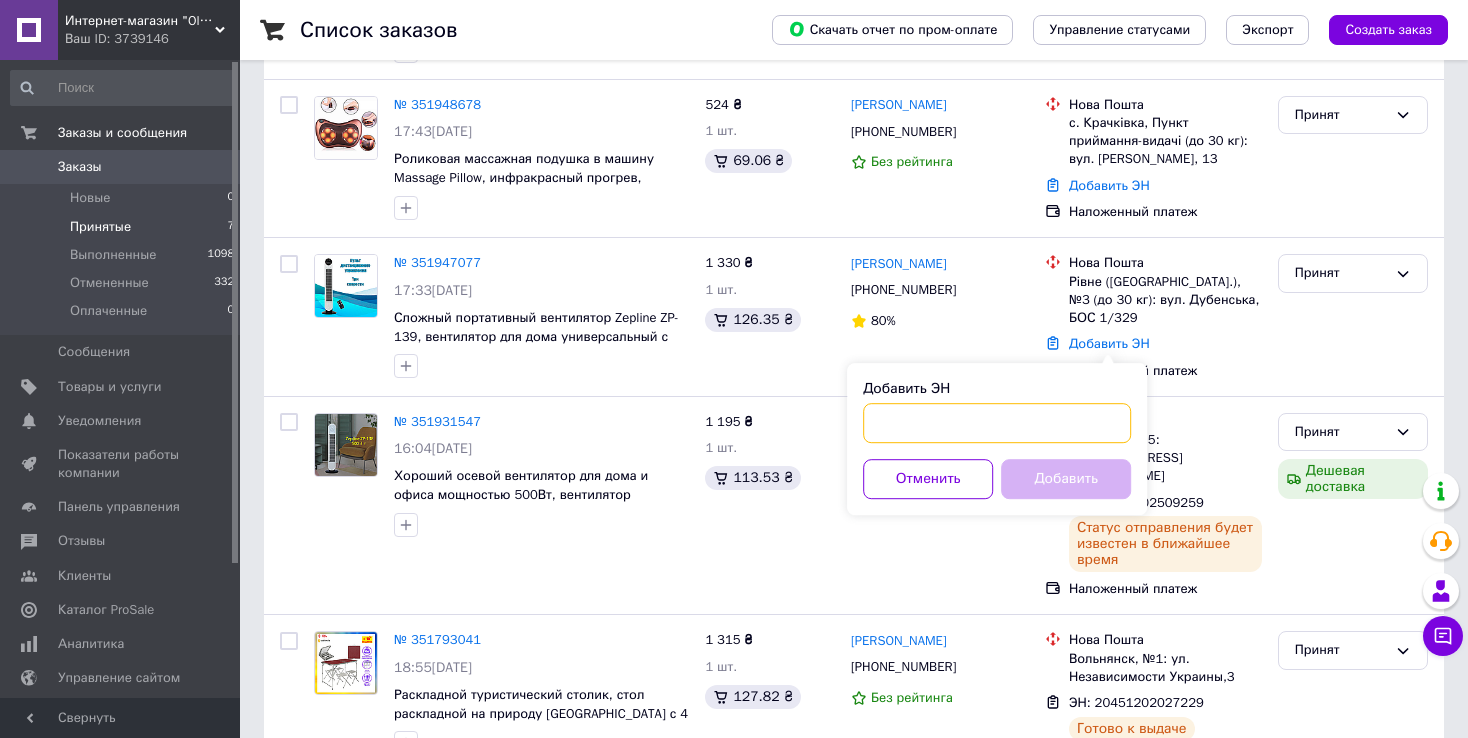 click on "Добавить ЭН" at bounding box center [997, 423] 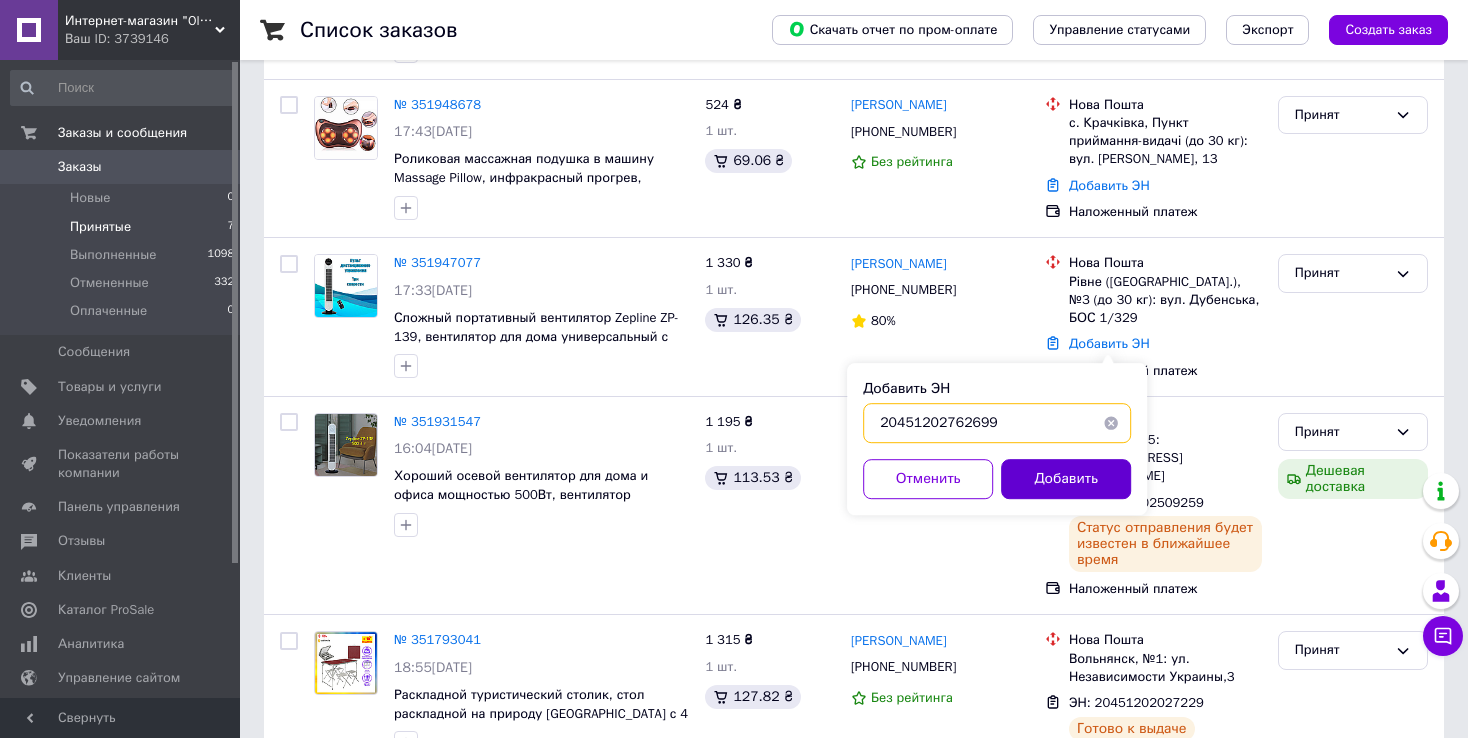 type on "20451202762699" 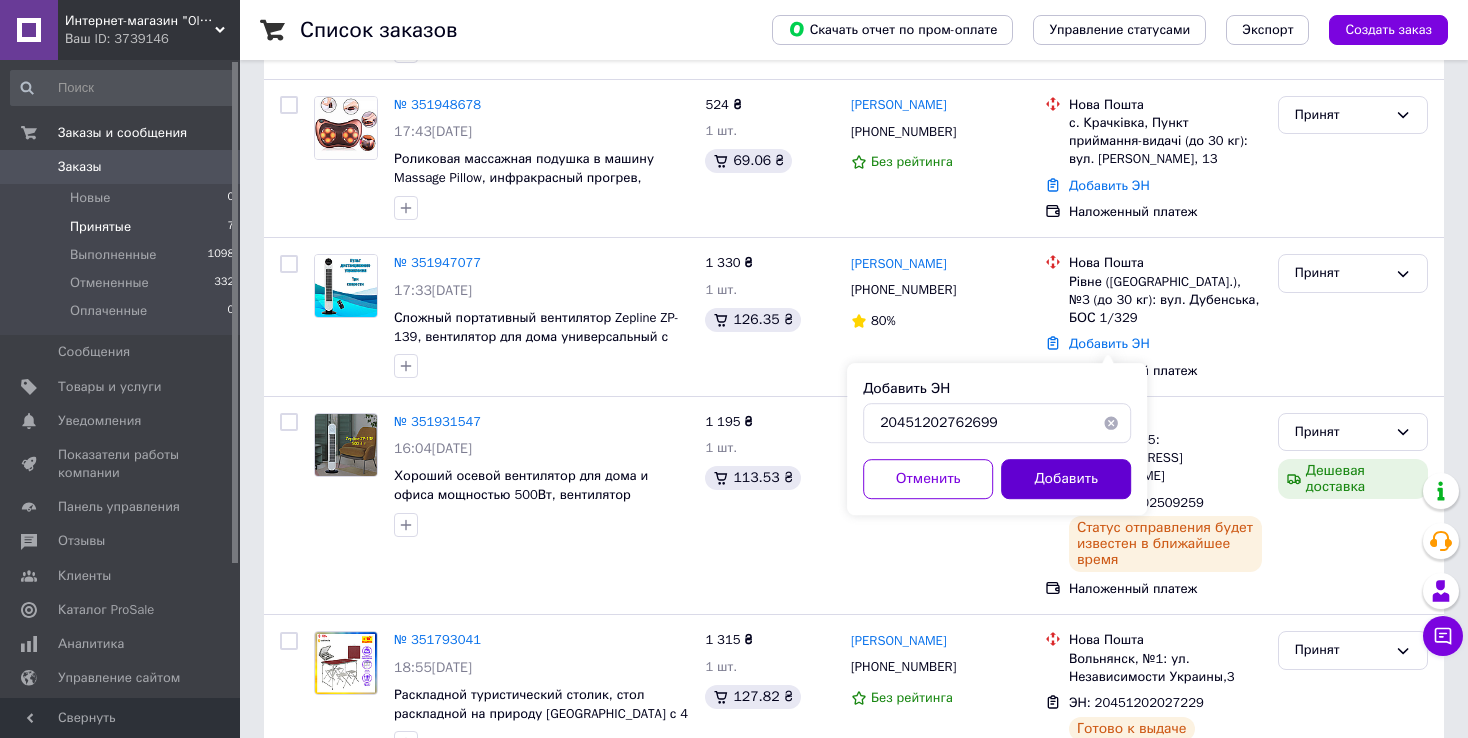 click on "Добавить" at bounding box center (1066, 479) 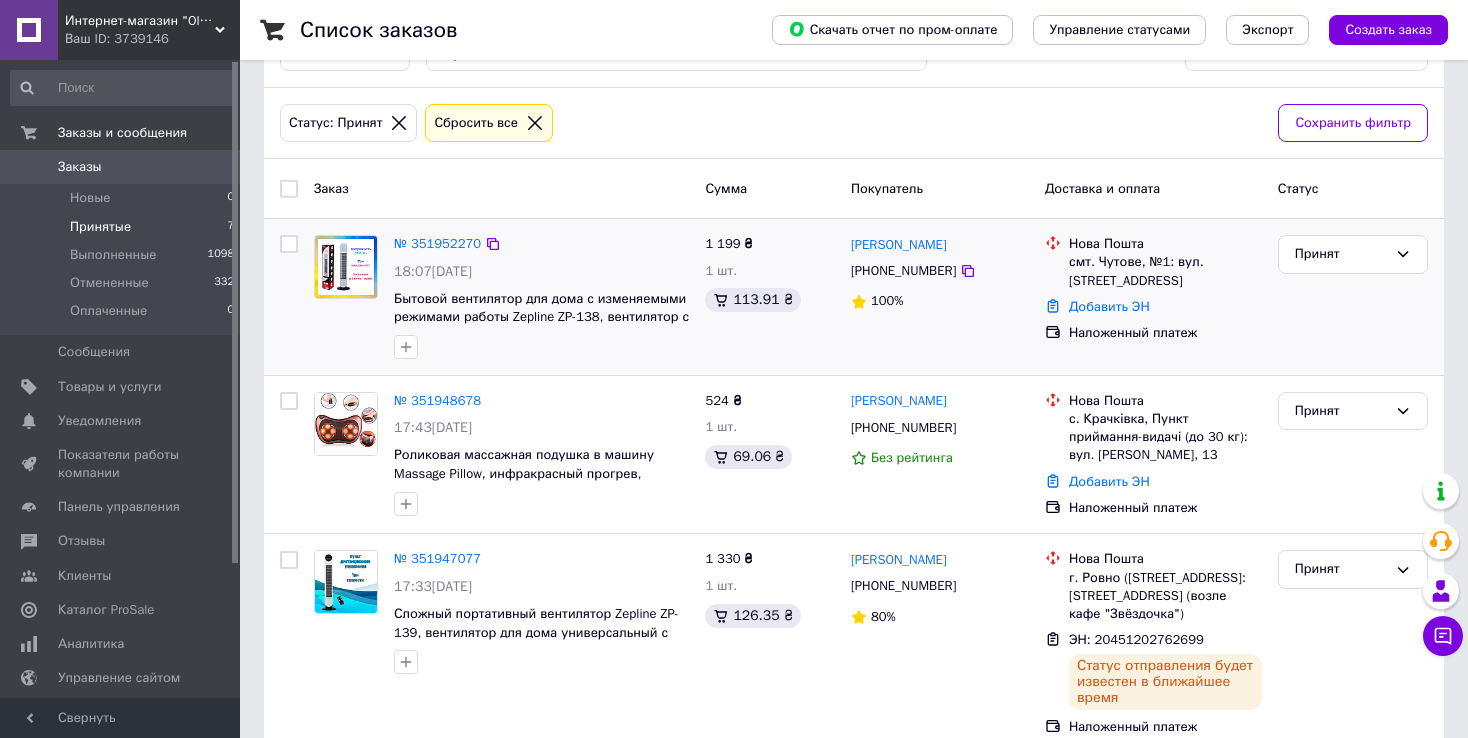 scroll, scrollTop: 64, scrollLeft: 0, axis: vertical 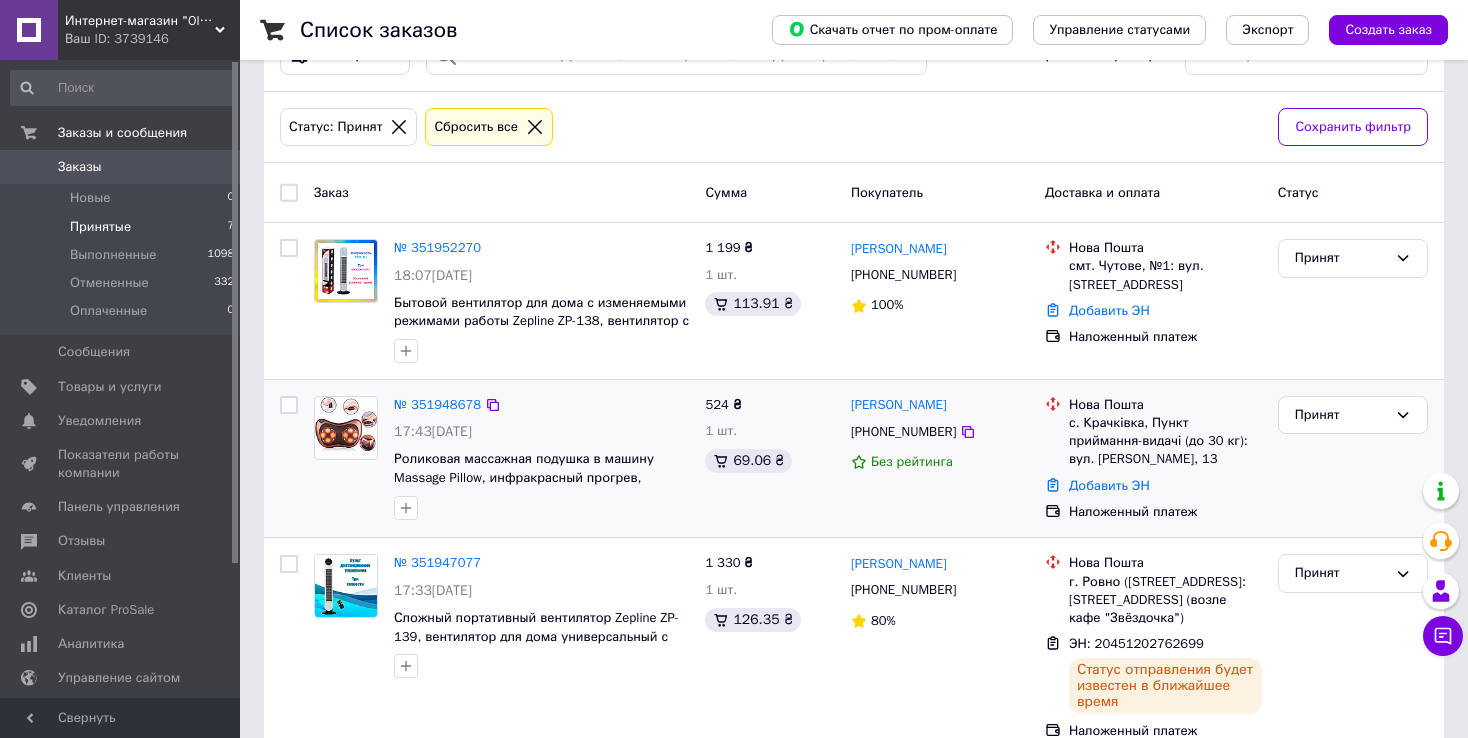 drag, startPoint x: 1107, startPoint y: 491, endPoint x: 1087, endPoint y: 493, distance: 20.09975 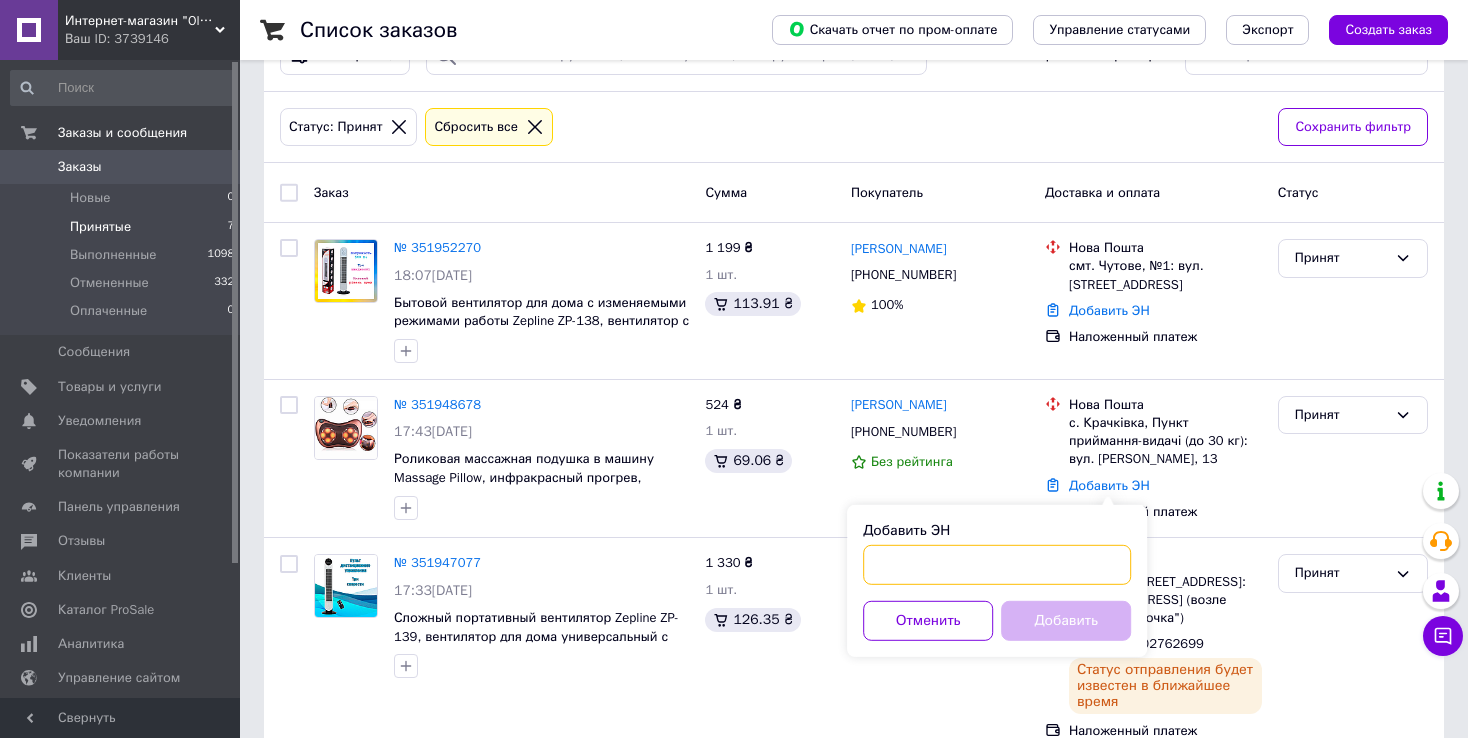 click on "Добавить ЭН" at bounding box center [997, 565] 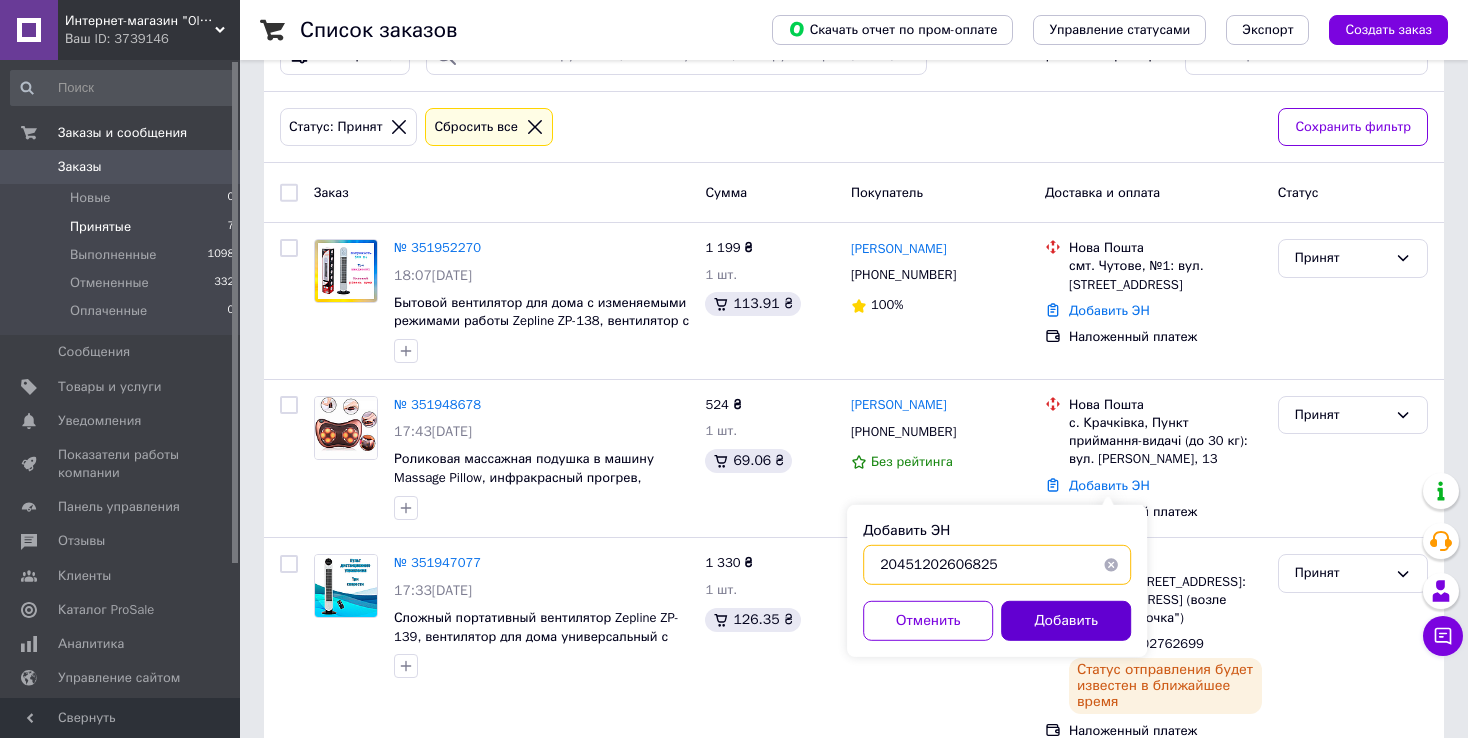 type on "20451202606825" 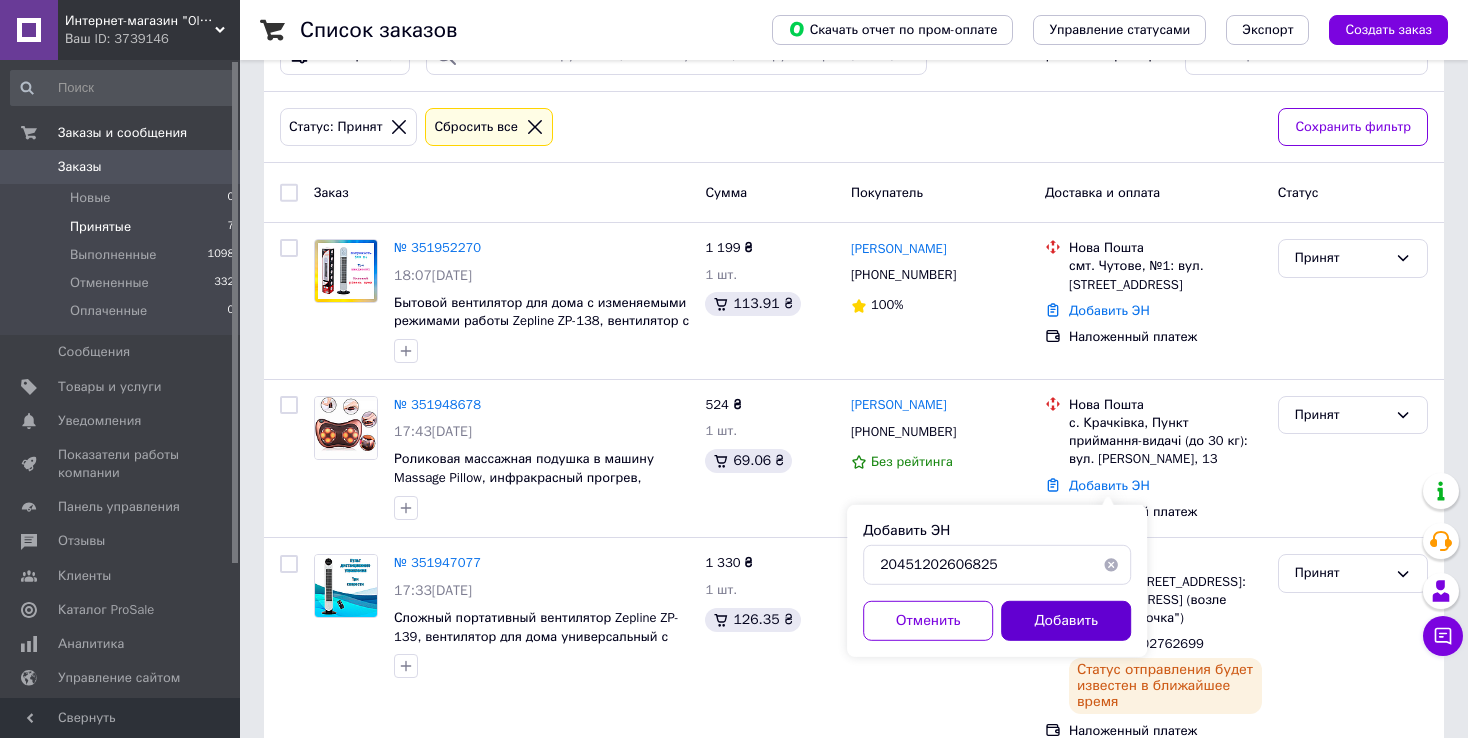 drag, startPoint x: 1082, startPoint y: 619, endPoint x: 1087, endPoint y: 600, distance: 19.646883 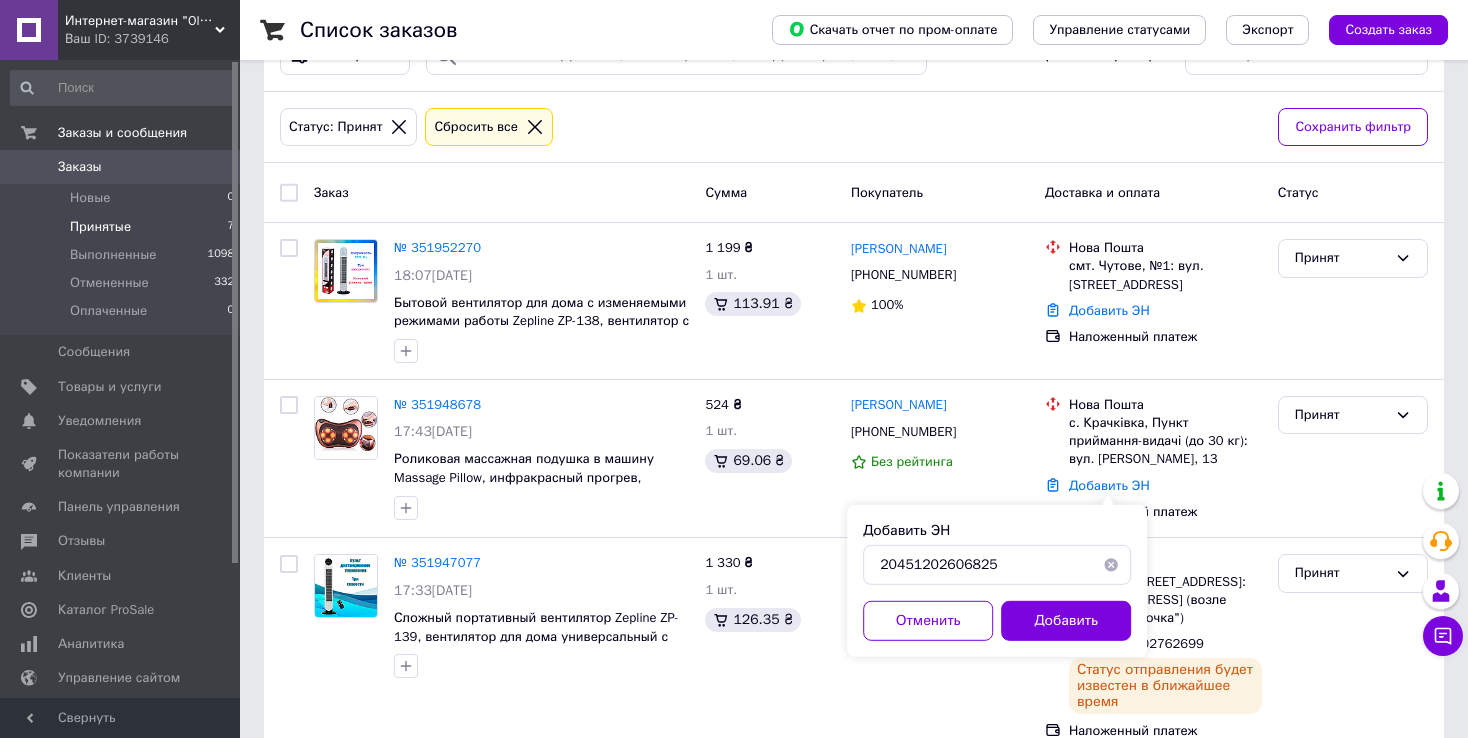 click on "Добавить" at bounding box center (1066, 621) 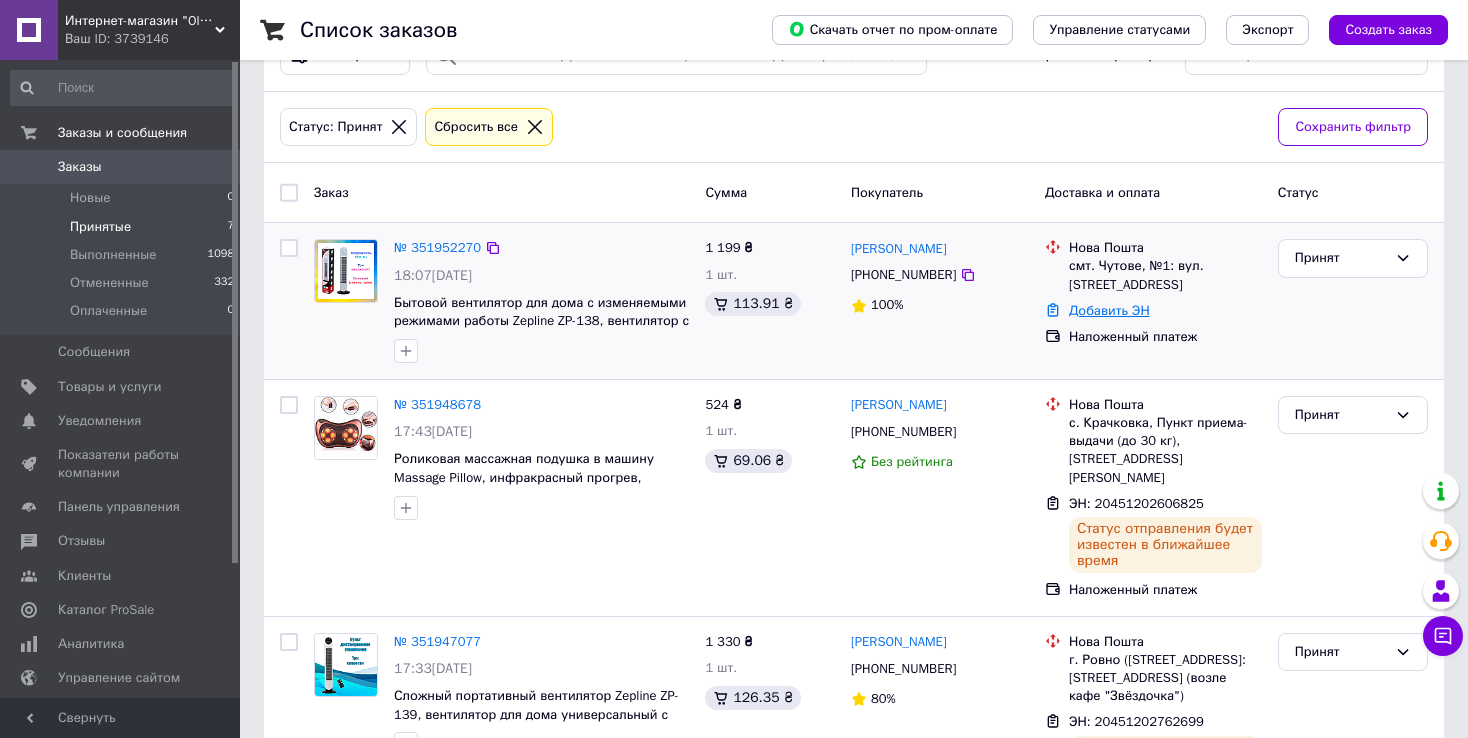 click on "Добавить ЭН" at bounding box center [1109, 310] 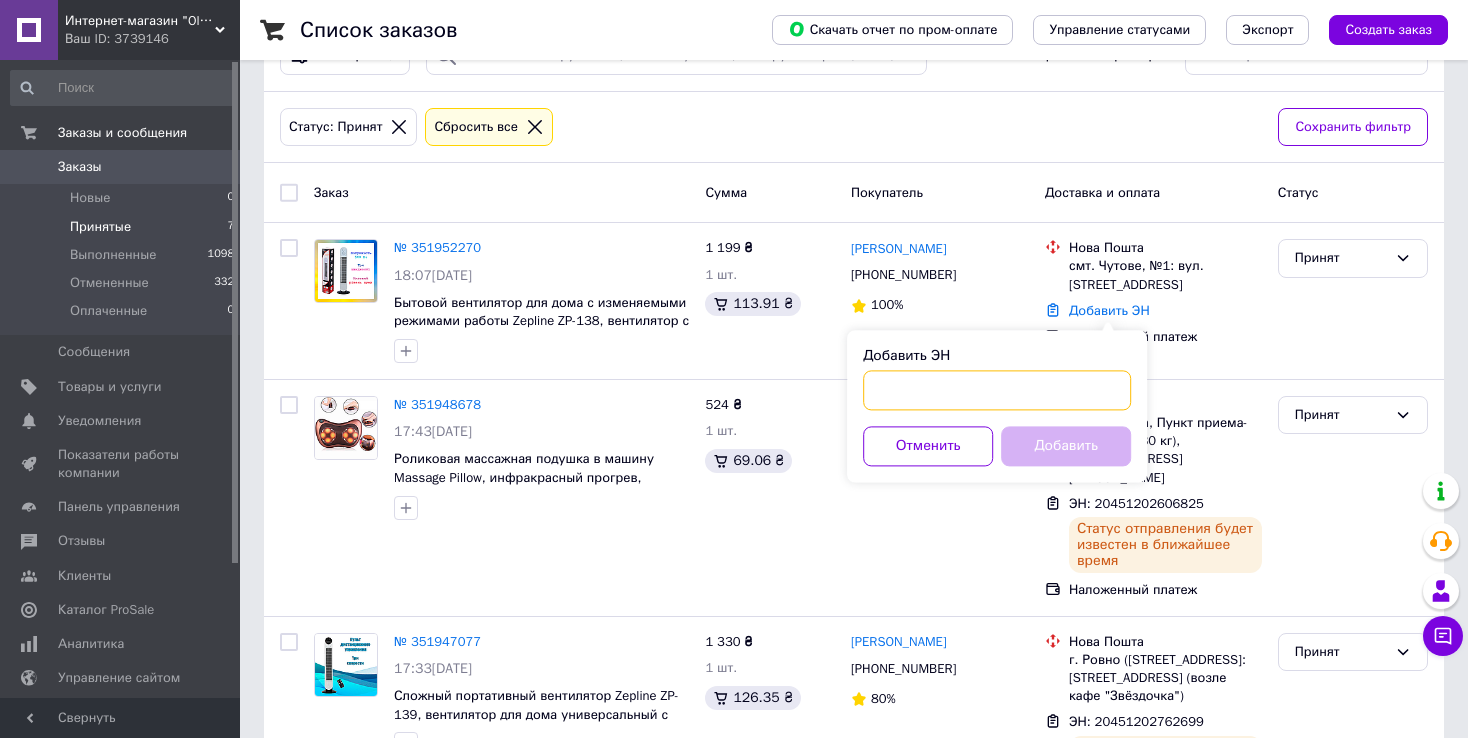 click on "Добавить ЭН" at bounding box center (997, 390) 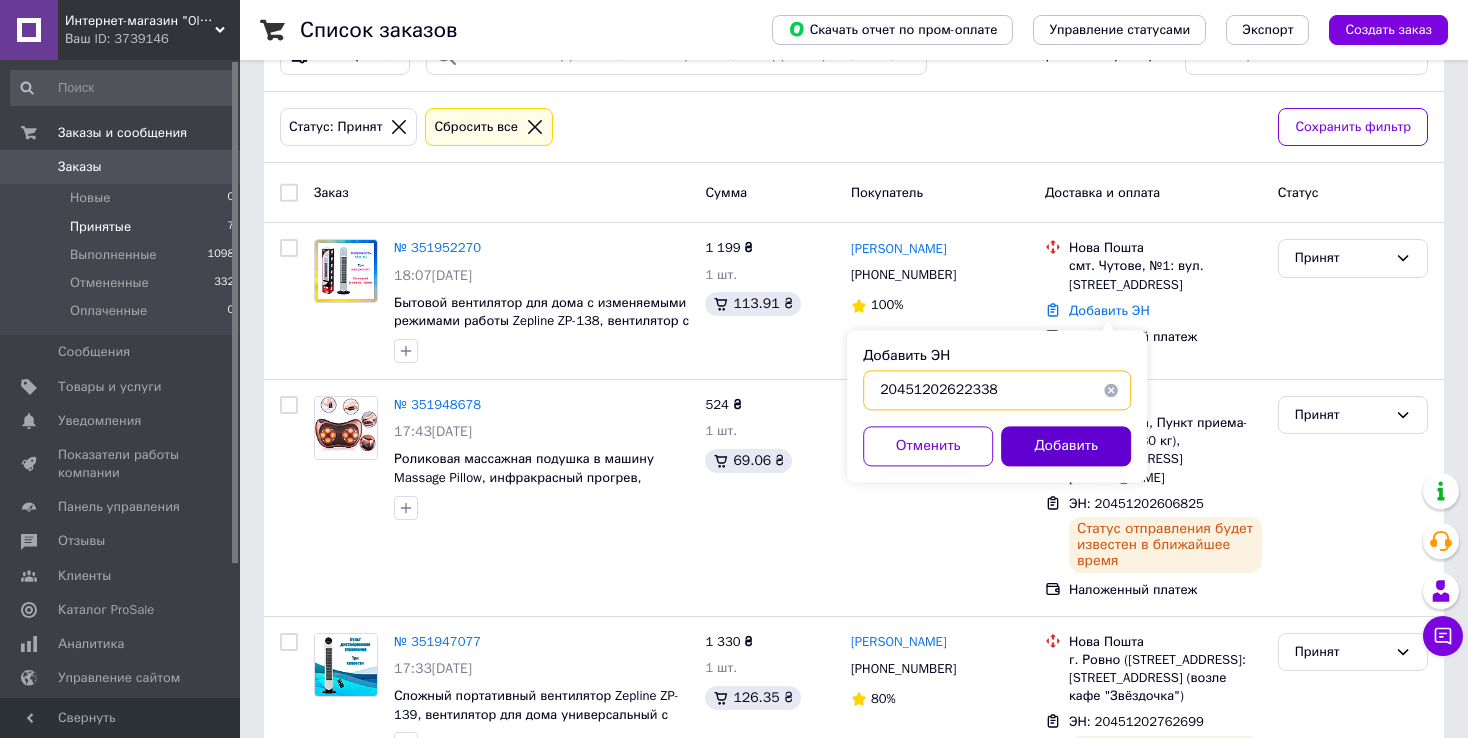 type on "20451202622338" 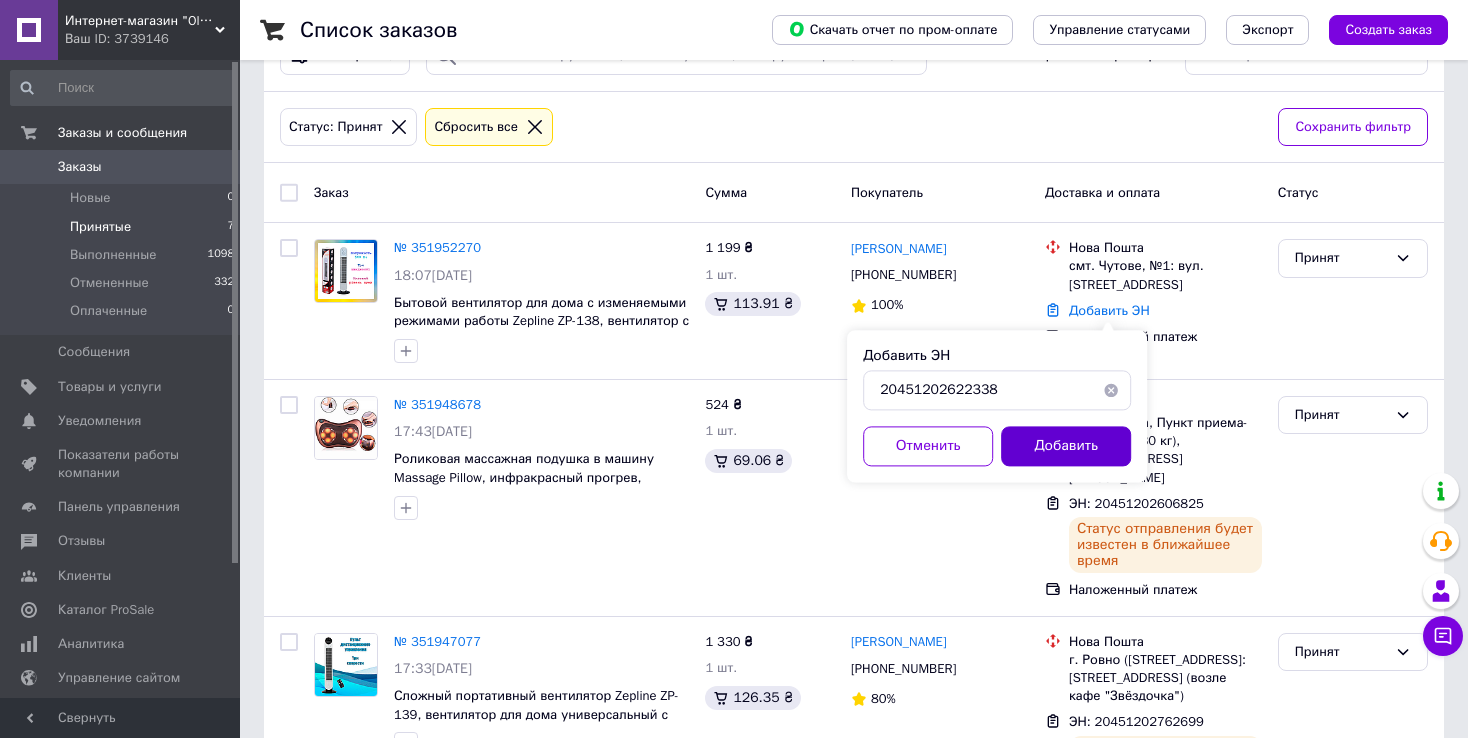 click on "Добавить" at bounding box center [1066, 446] 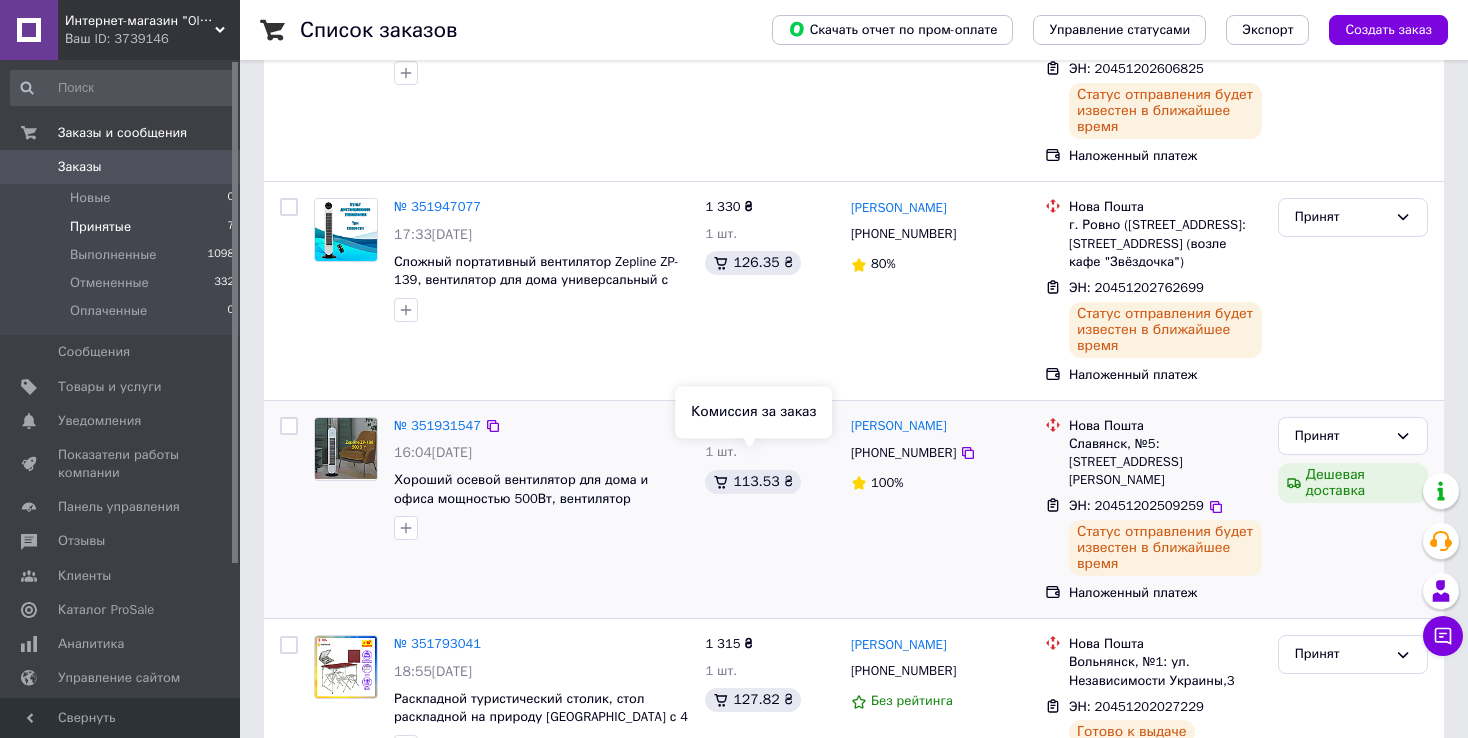 scroll, scrollTop: 564, scrollLeft: 0, axis: vertical 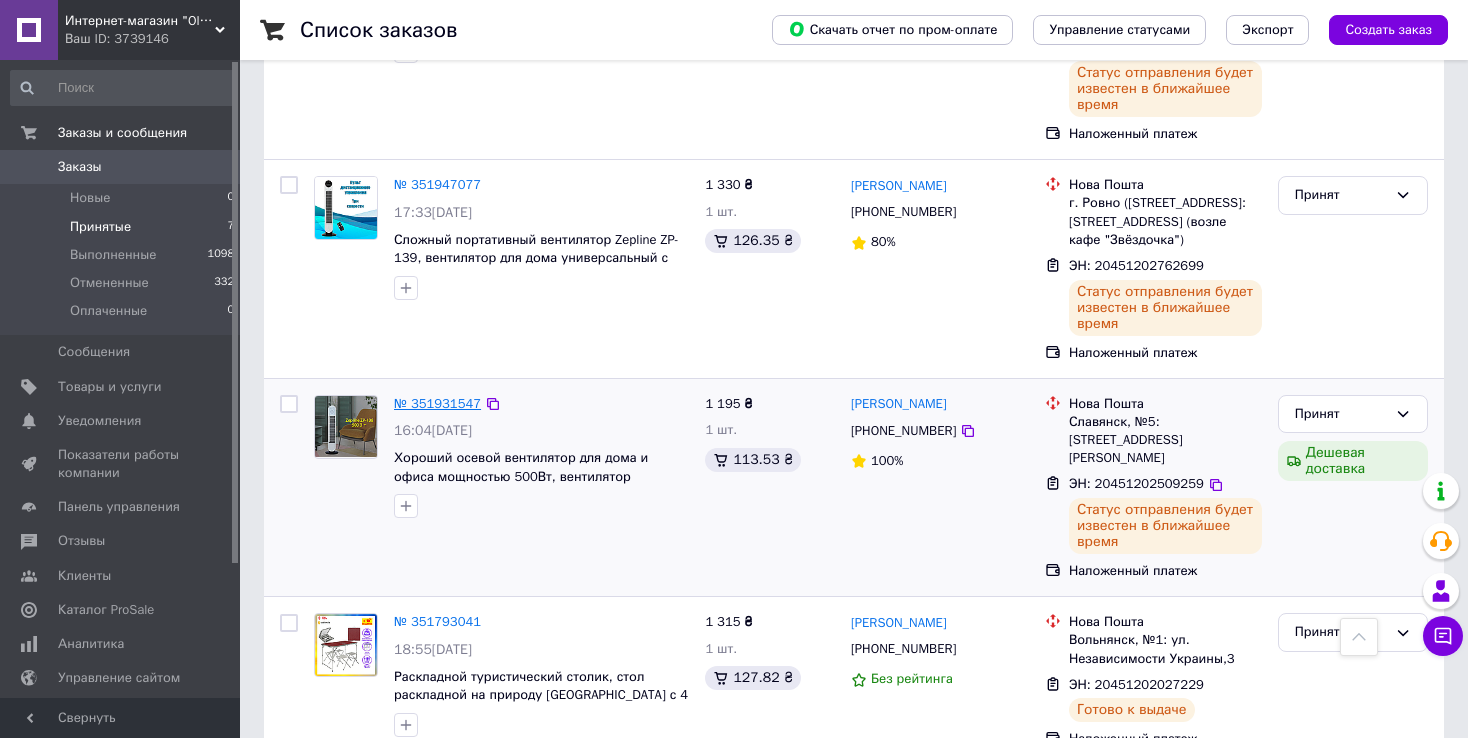 click on "№ 351931547" at bounding box center [437, 403] 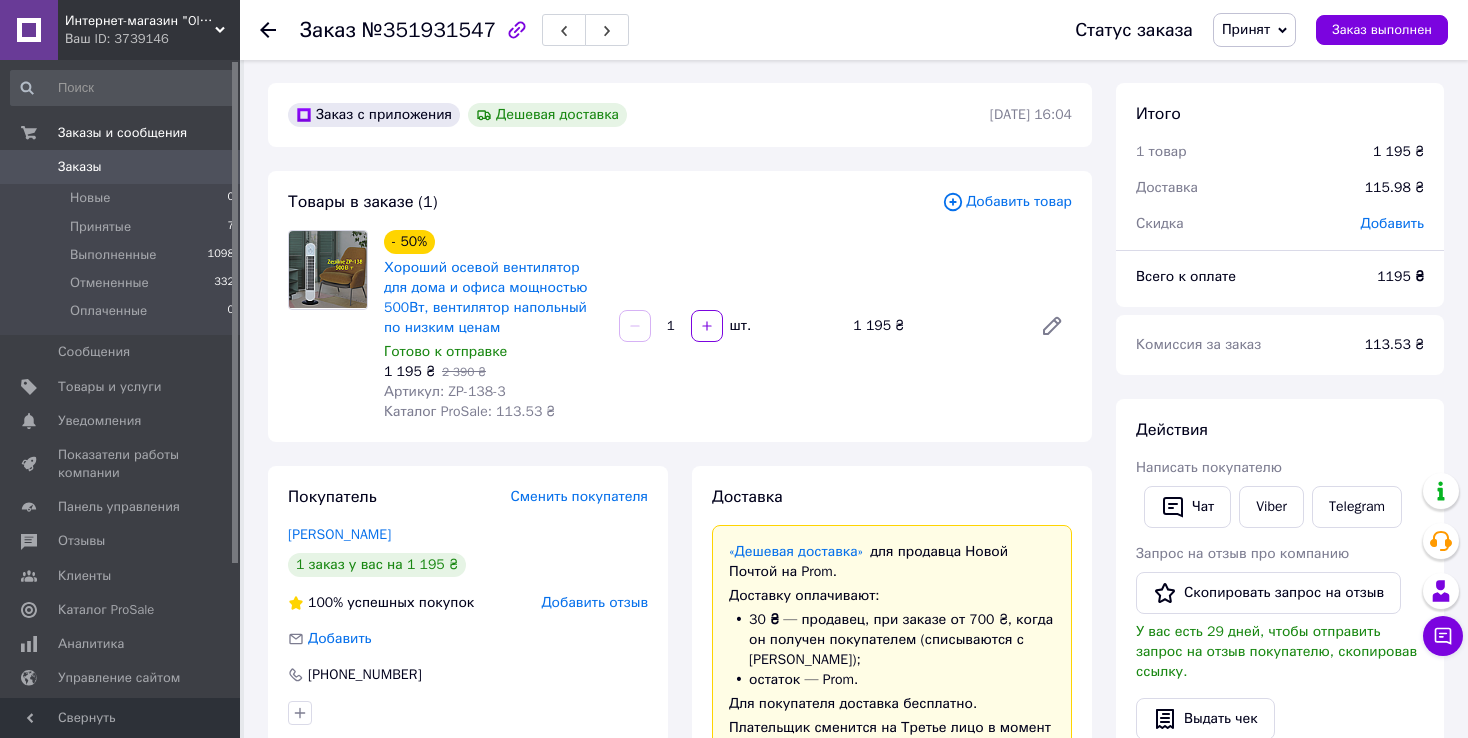 scroll, scrollTop: 0, scrollLeft: 0, axis: both 